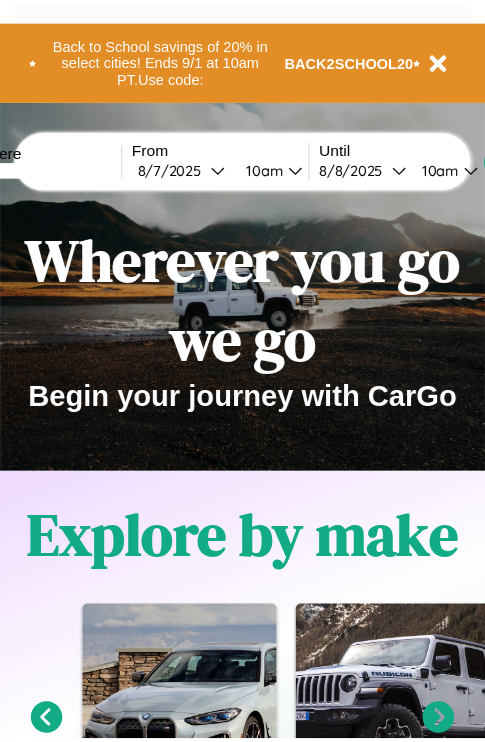 scroll, scrollTop: 0, scrollLeft: 0, axis: both 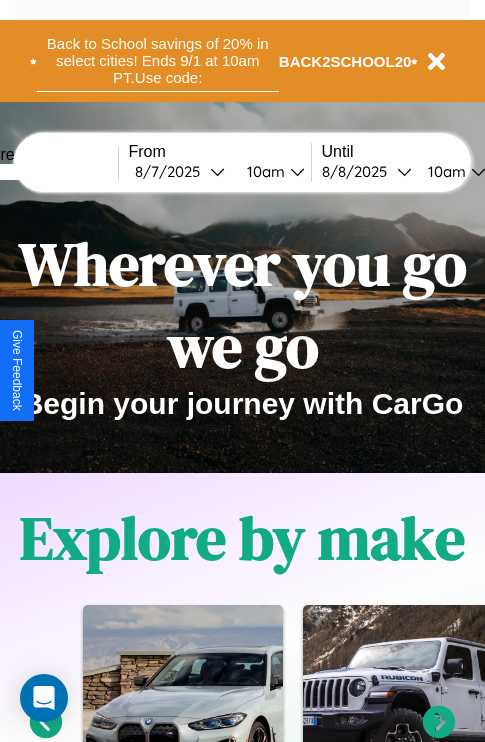 click on "Back to School savings of 20% in select cities! Ends 9/1 at 10am PT.  Use code:" at bounding box center [158, 61] 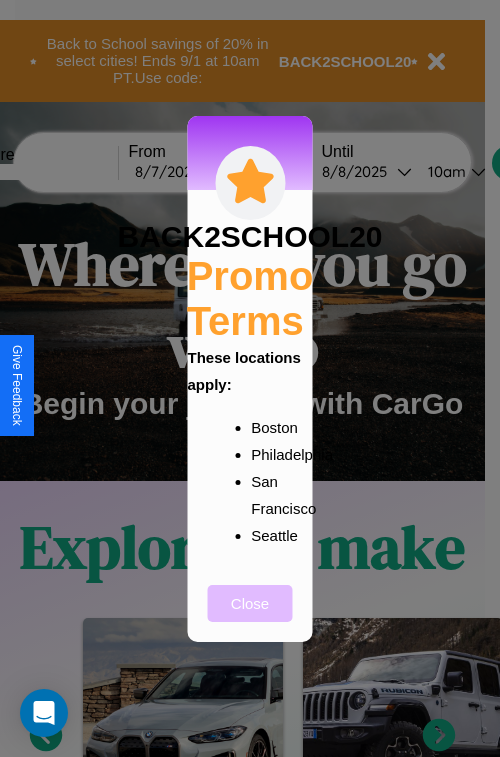 click on "Close" at bounding box center [250, 603] 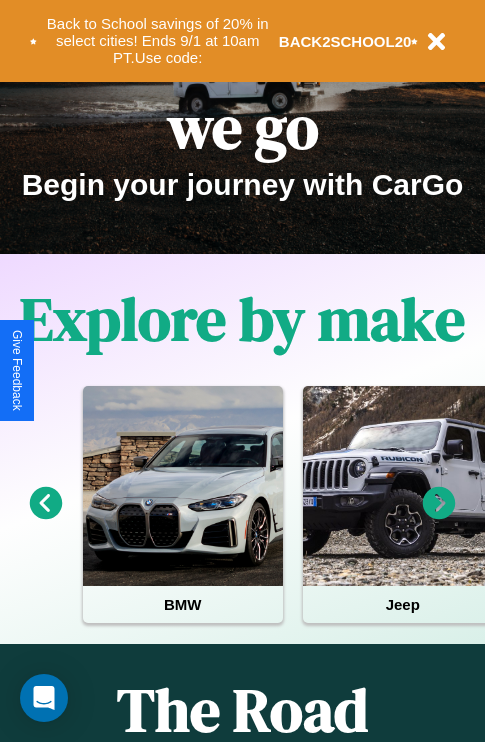 scroll, scrollTop: 308, scrollLeft: 0, axis: vertical 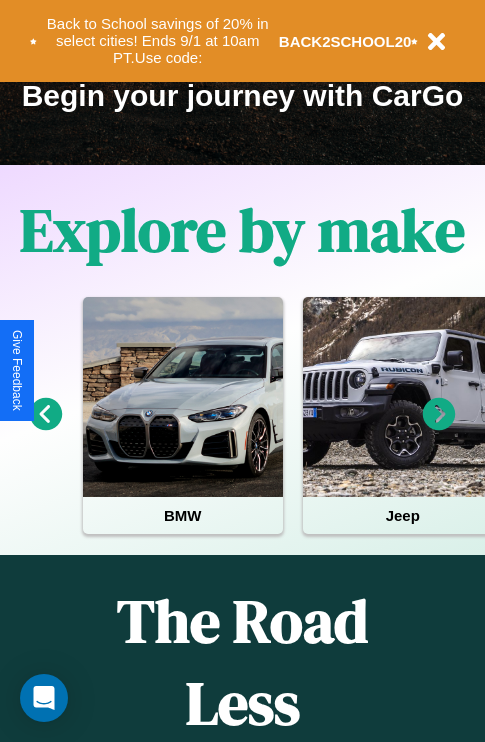 click 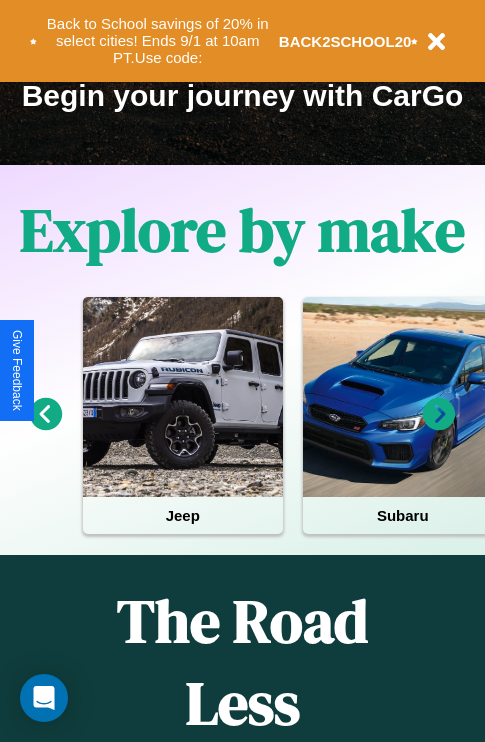 click 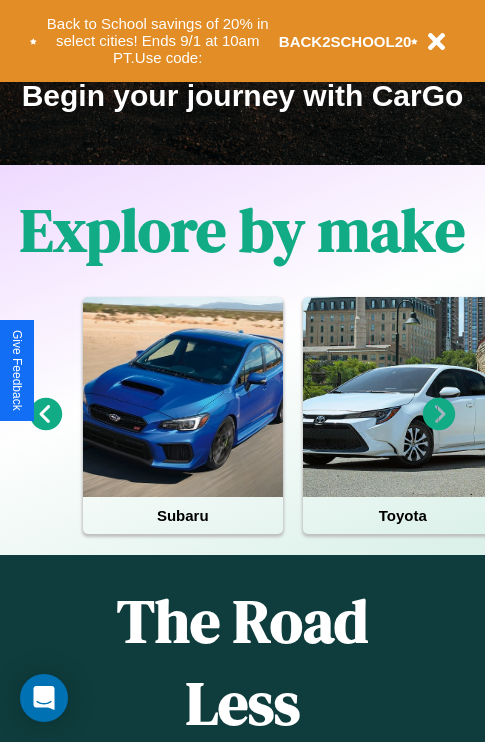 click 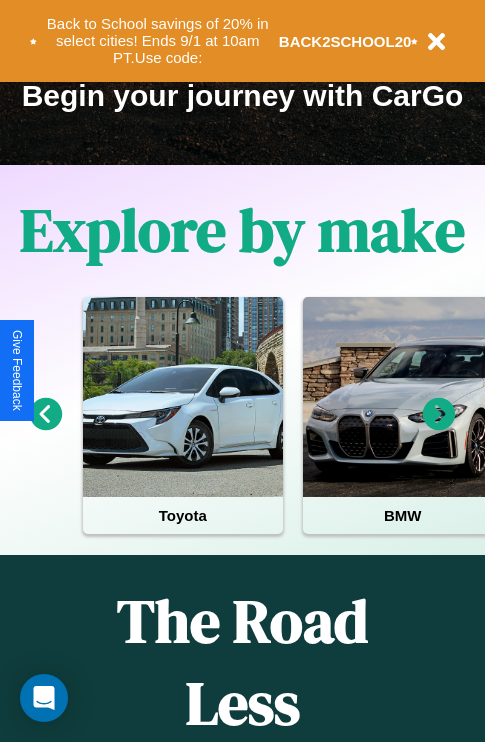 click 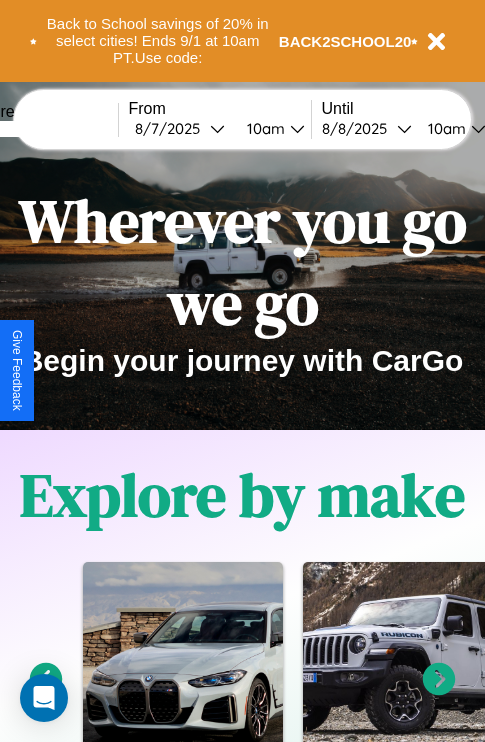 scroll, scrollTop: 0, scrollLeft: 0, axis: both 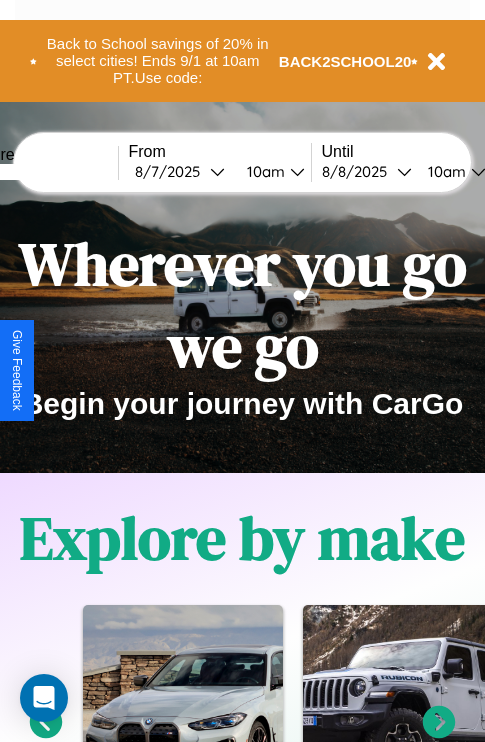 click at bounding box center (43, 172) 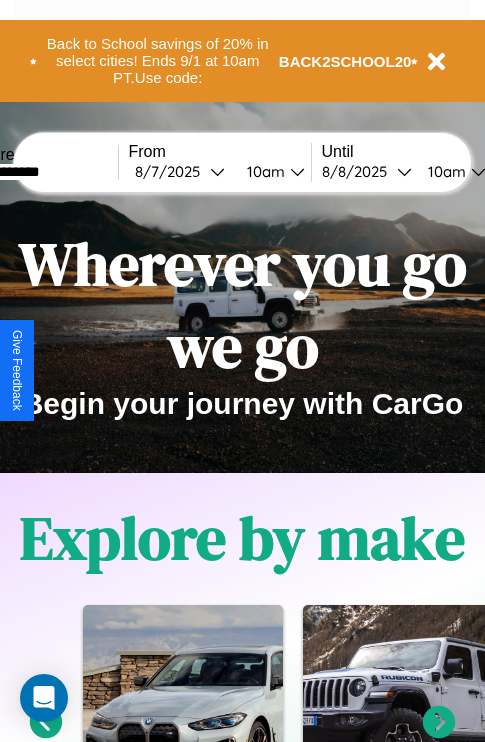 type on "**********" 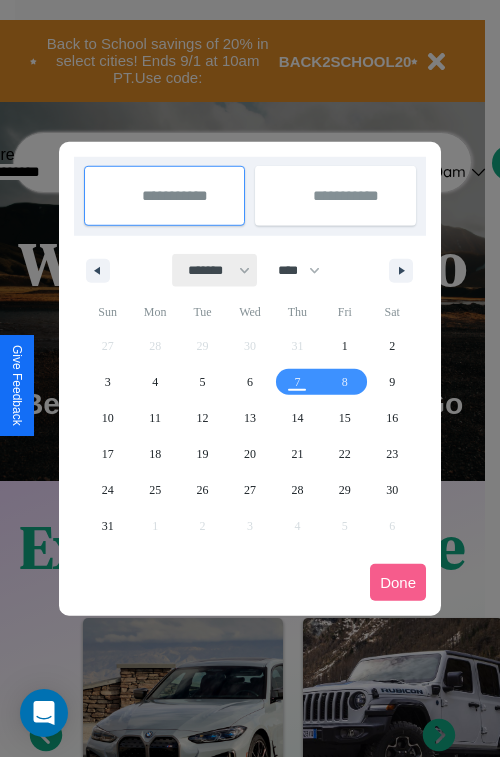 click on "******* ******** ***** ***** *** **** **** ****** ********* ******* ******** ********" at bounding box center (215, 270) 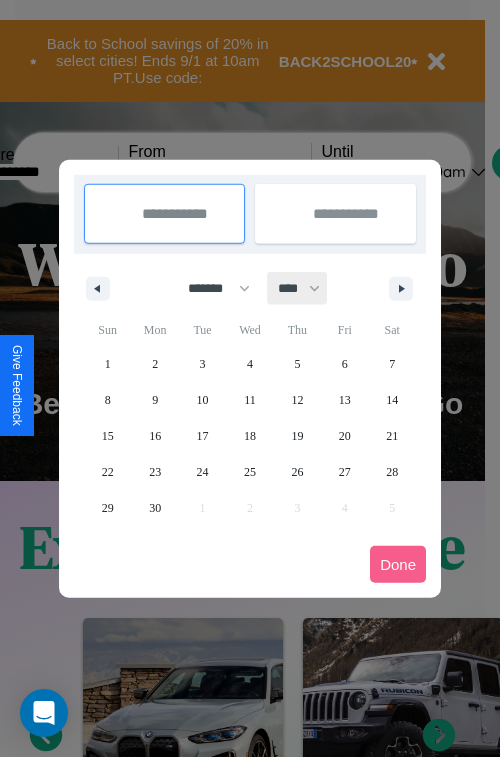 click on "**** **** **** **** **** **** **** **** **** **** **** **** **** **** **** **** **** **** **** **** **** **** **** **** **** **** **** **** **** **** **** **** **** **** **** **** **** **** **** **** **** **** **** **** **** **** **** **** **** **** **** **** **** **** **** **** **** **** **** **** **** **** **** **** **** **** **** **** **** **** **** **** **** **** **** **** **** **** **** **** **** **** **** **** **** **** **** **** **** **** **** **** **** **** **** **** **** **** **** **** **** **** **** **** **** **** **** **** **** **** **** **** **** **** **** **** **** **** **** **** ****" at bounding box center (298, 288) 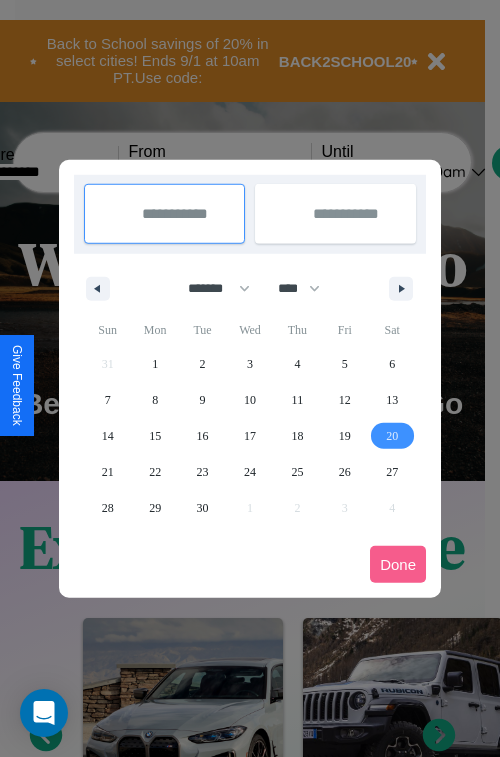 click on "20" at bounding box center (392, 436) 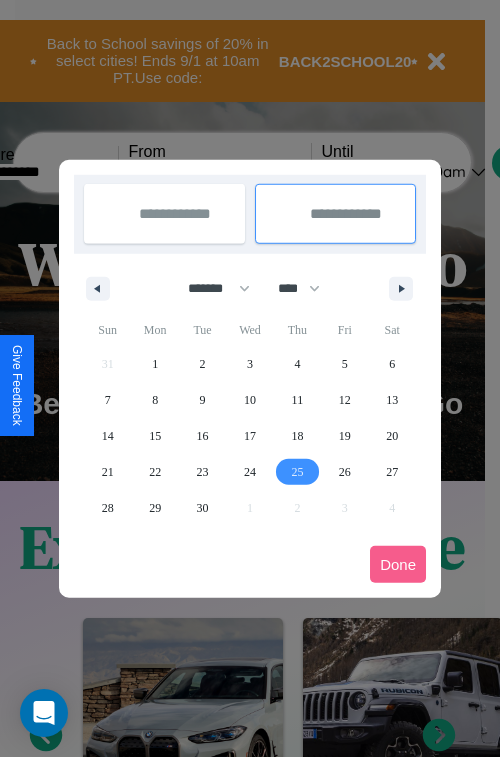 click on "25" at bounding box center [297, 472] 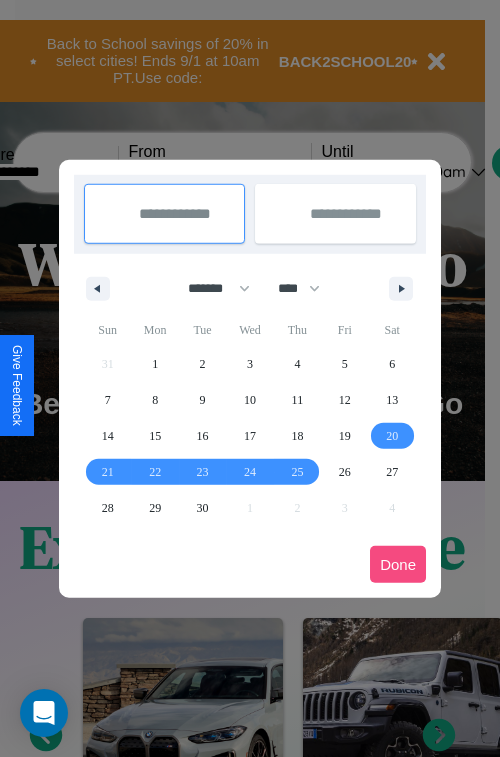 click on "Done" at bounding box center [398, 564] 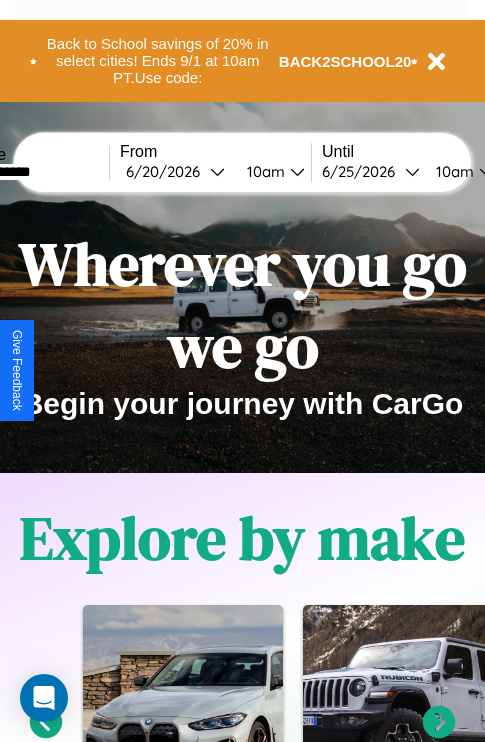 scroll, scrollTop: 0, scrollLeft: 77, axis: horizontal 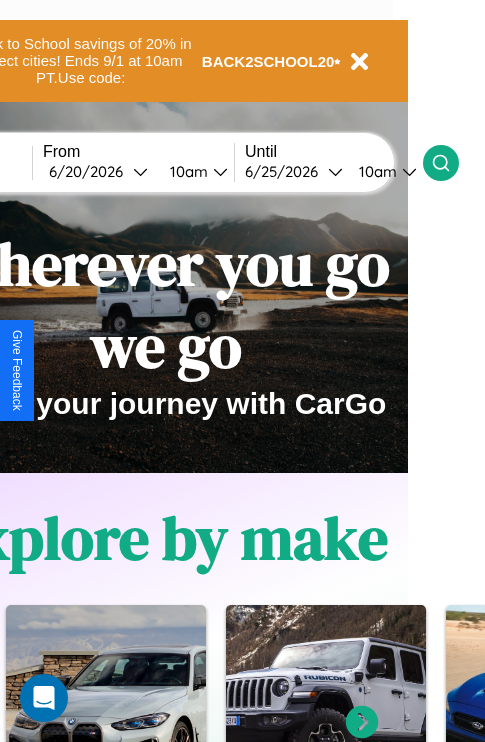 click 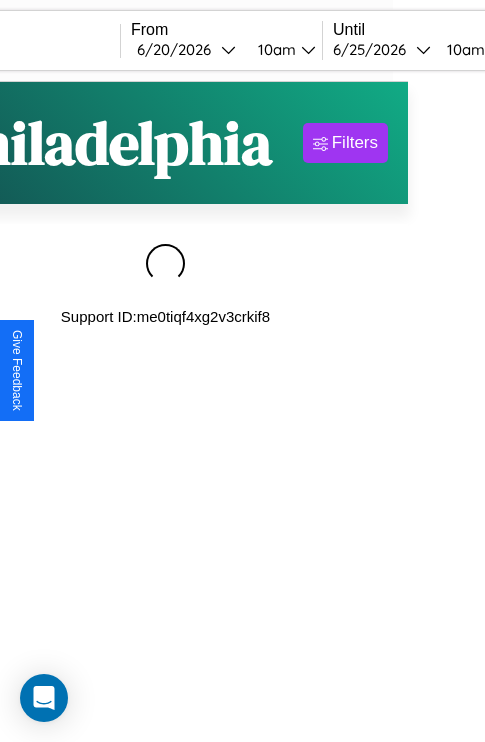 scroll, scrollTop: 0, scrollLeft: 0, axis: both 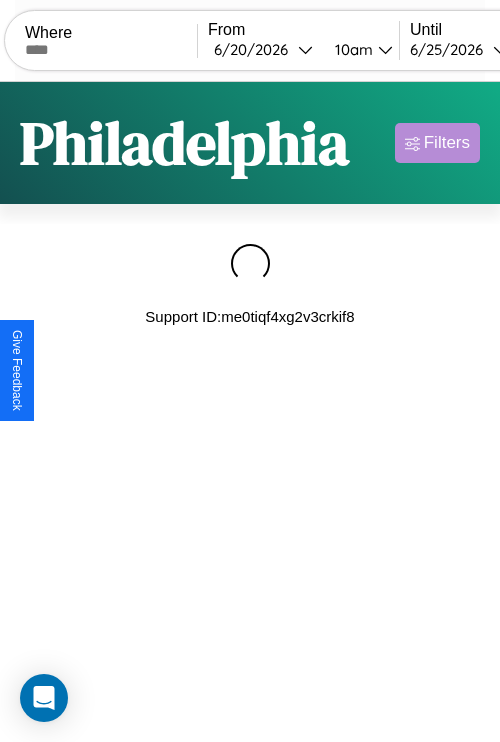 click on "Filters" at bounding box center (447, 143) 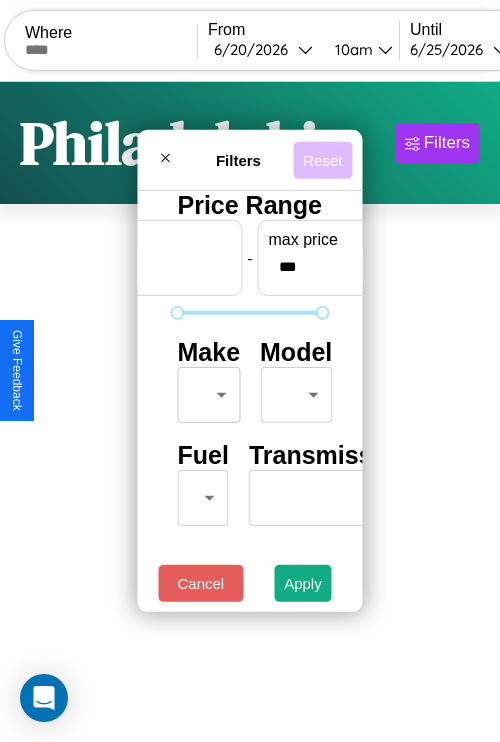 click on "Reset" at bounding box center (322, 159) 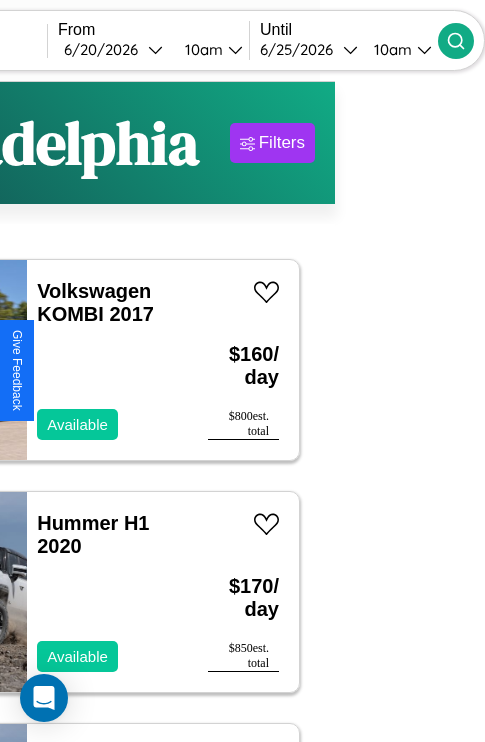 type on "********" 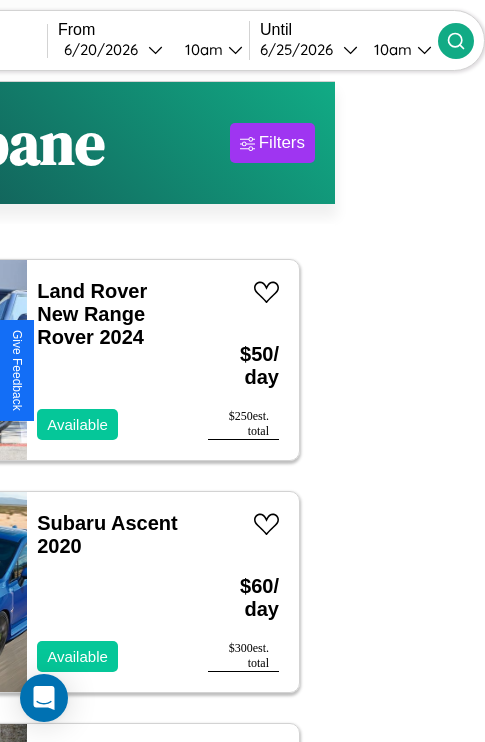 scroll, scrollTop: 95, scrollLeft: 35, axis: both 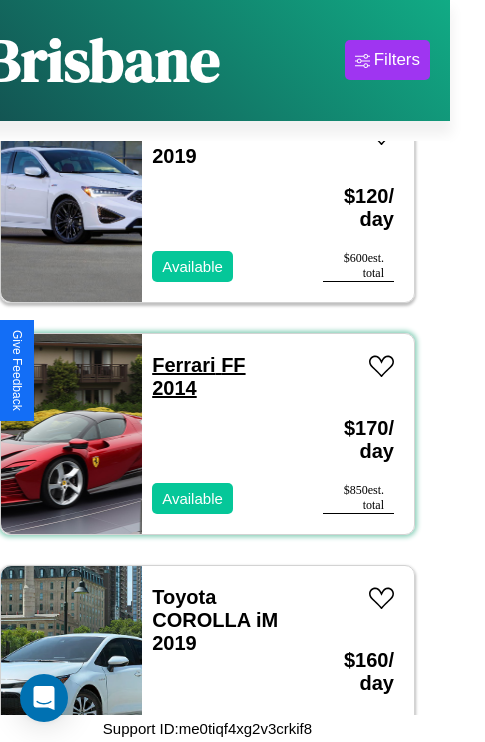 click on "Ferrari   FF   2014" at bounding box center [198, 376] 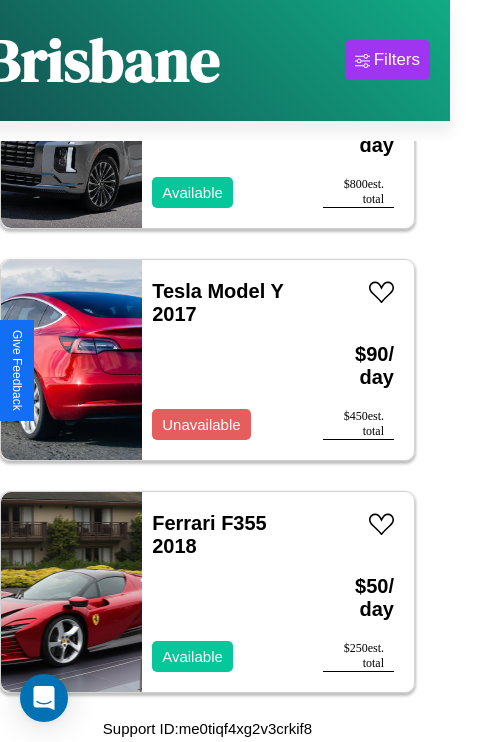 scroll, scrollTop: 4251, scrollLeft: 0, axis: vertical 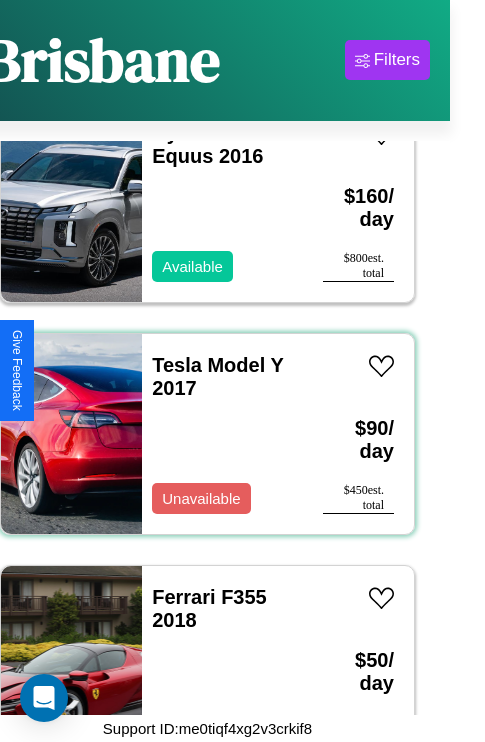 click on "Tesla   Model Y   2017 Unavailable" at bounding box center (222, 434) 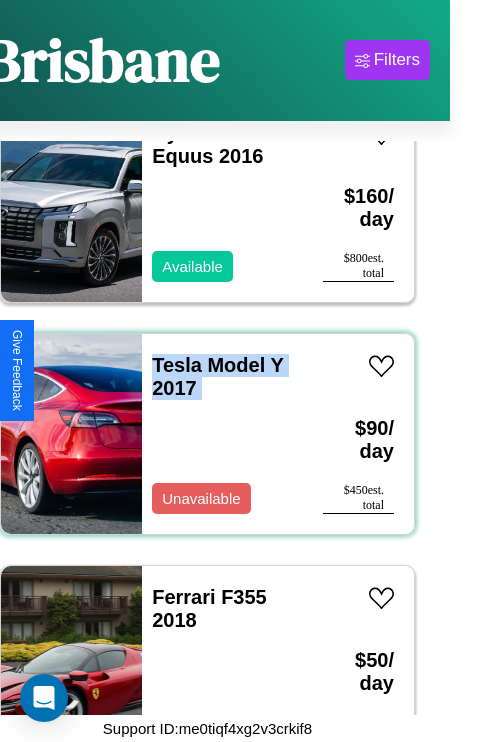 click on "Tesla   Model Y   2017 Unavailable" at bounding box center (222, 434) 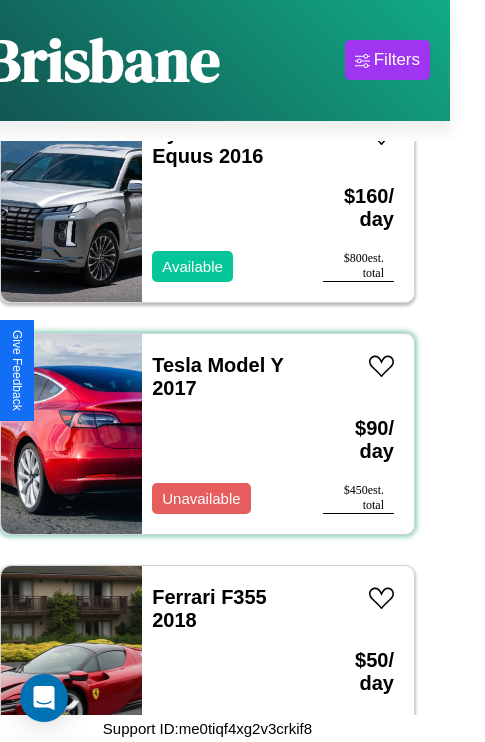 click on "Tesla   Model Y   2017 Unavailable" at bounding box center [222, 434] 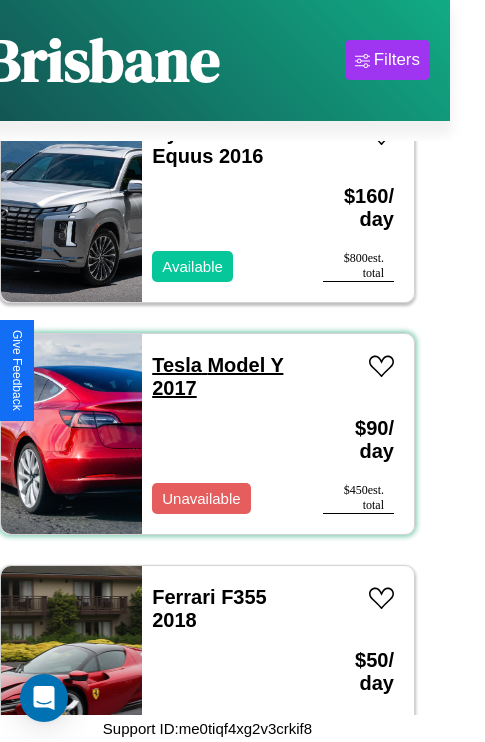 click on "Tesla   Model Y   2017" at bounding box center (217, 376) 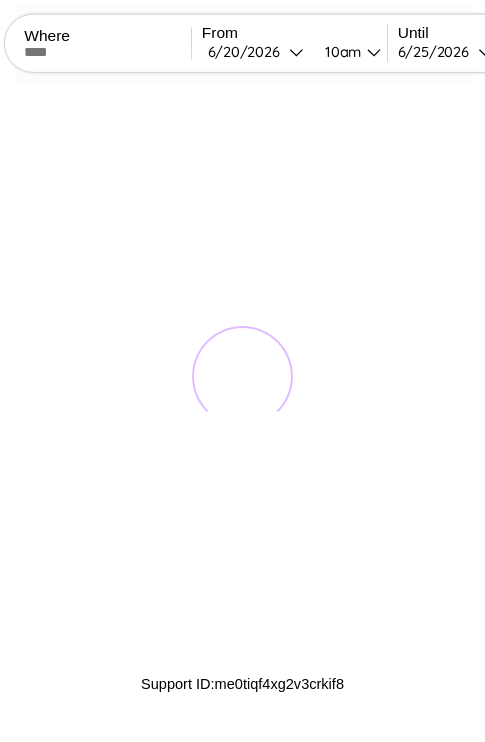 scroll, scrollTop: 0, scrollLeft: 0, axis: both 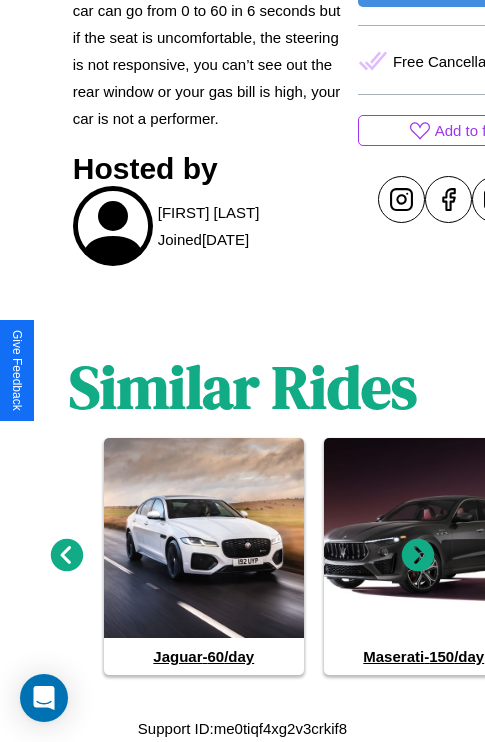 click 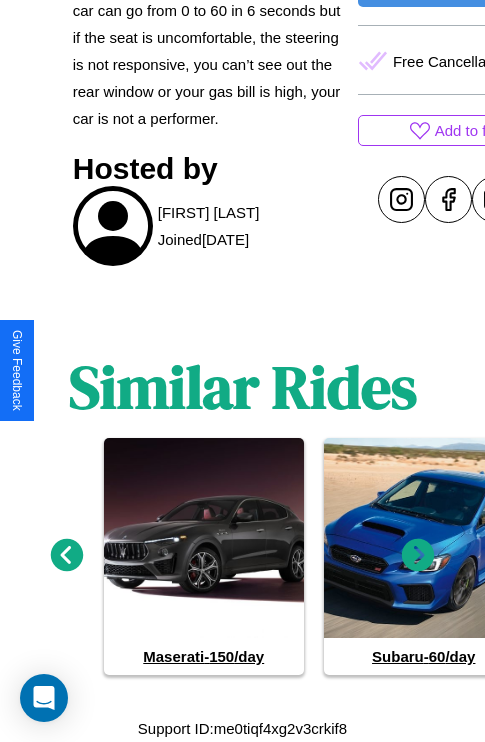 click 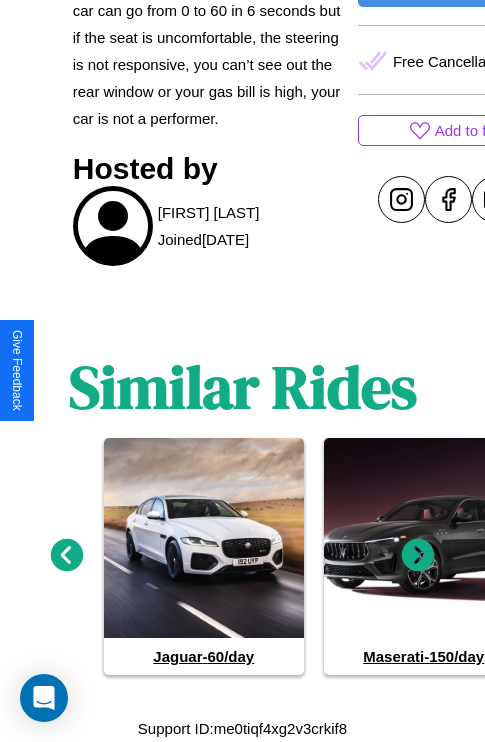 click 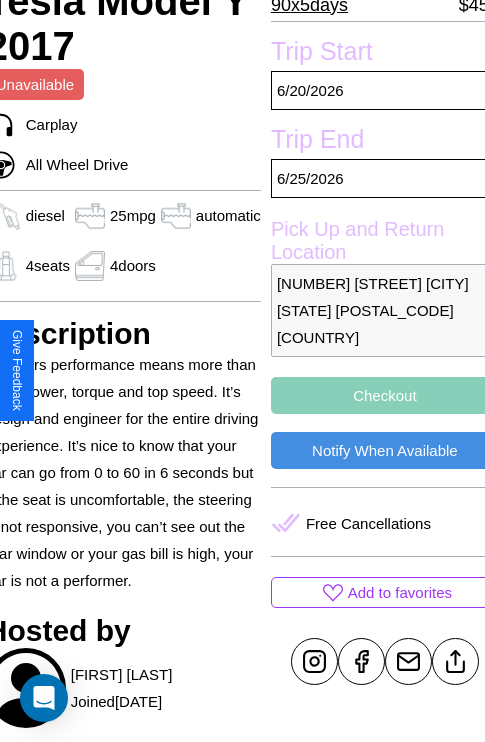 scroll, scrollTop: 408, scrollLeft: 88, axis: both 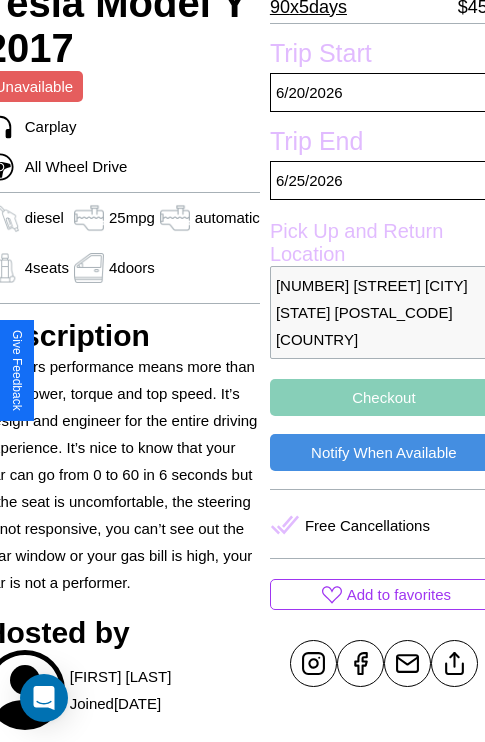 click on "Checkout" at bounding box center [384, 397] 